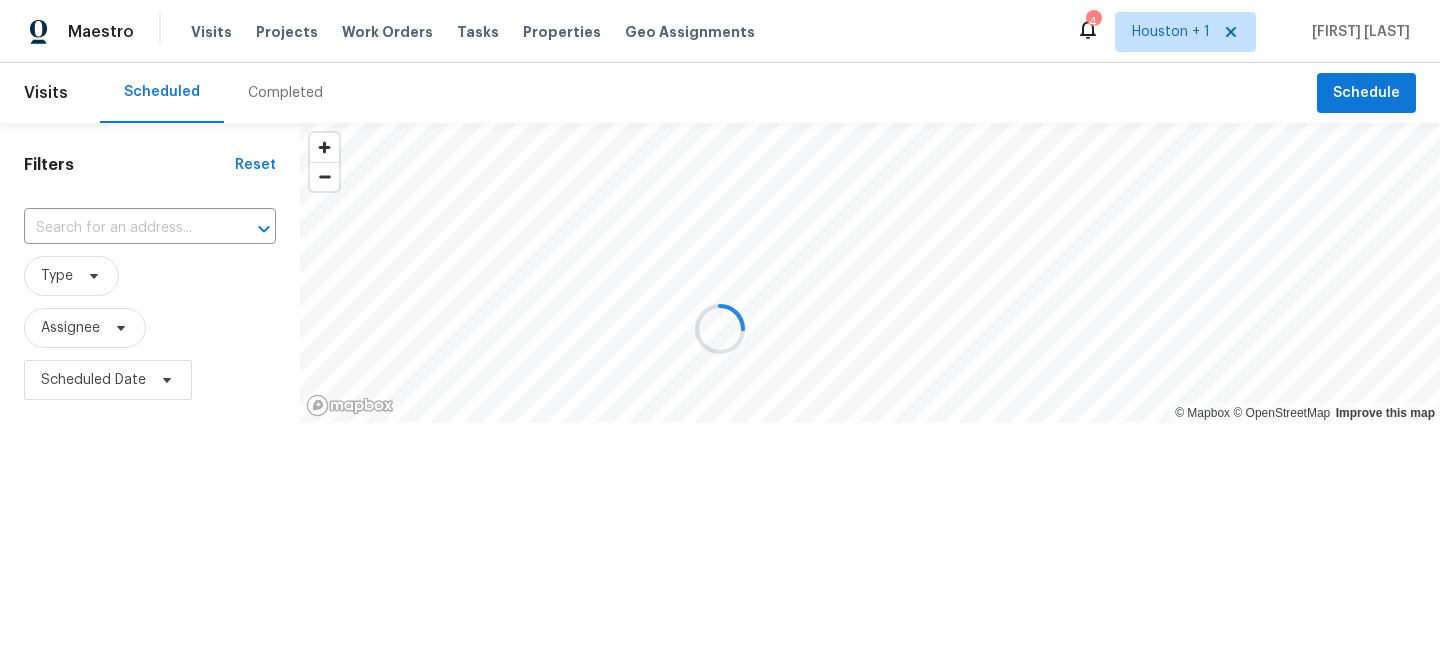 scroll, scrollTop: 0, scrollLeft: 0, axis: both 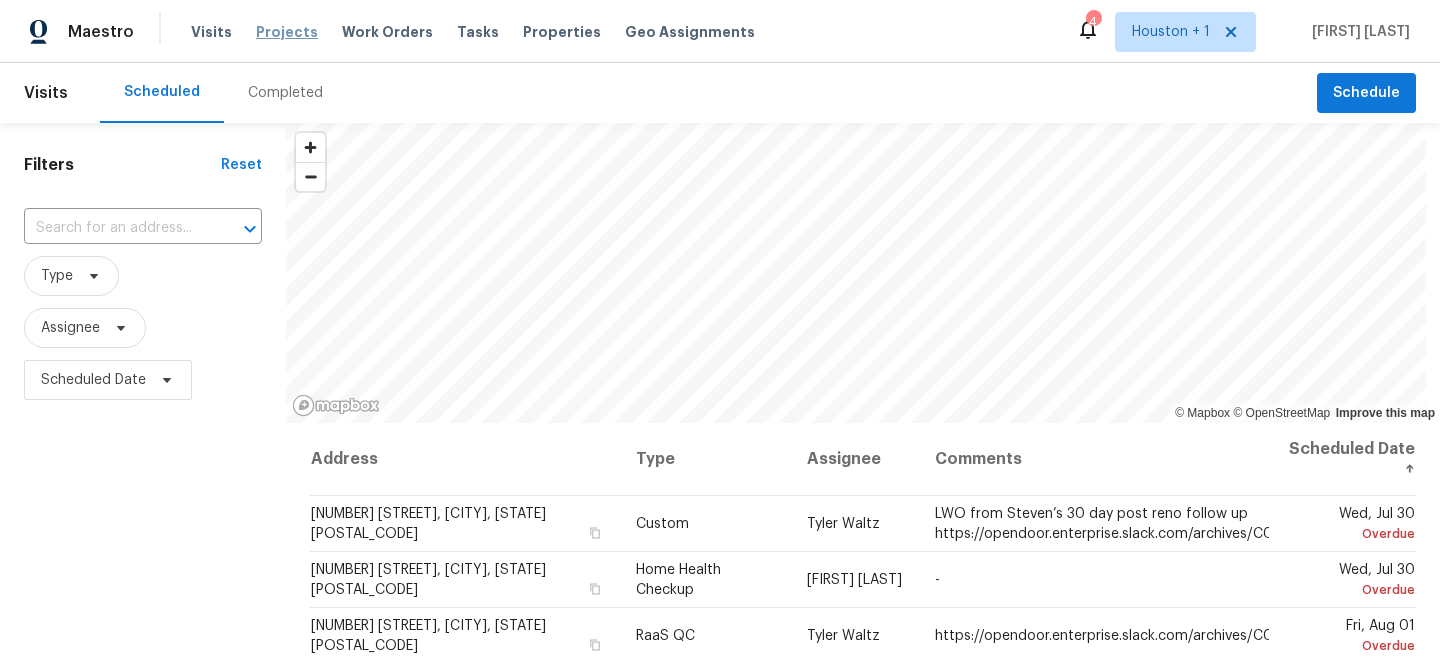 click on "Projects" at bounding box center [287, 32] 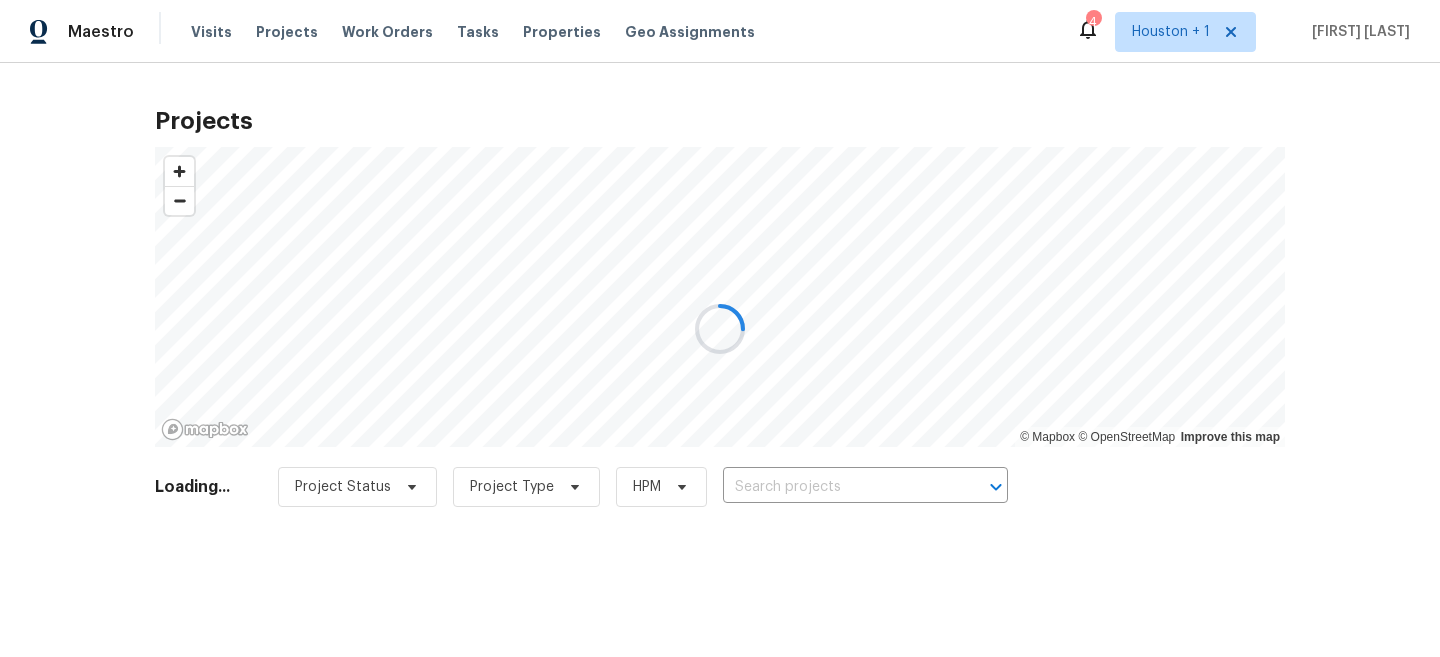 click at bounding box center [720, 328] 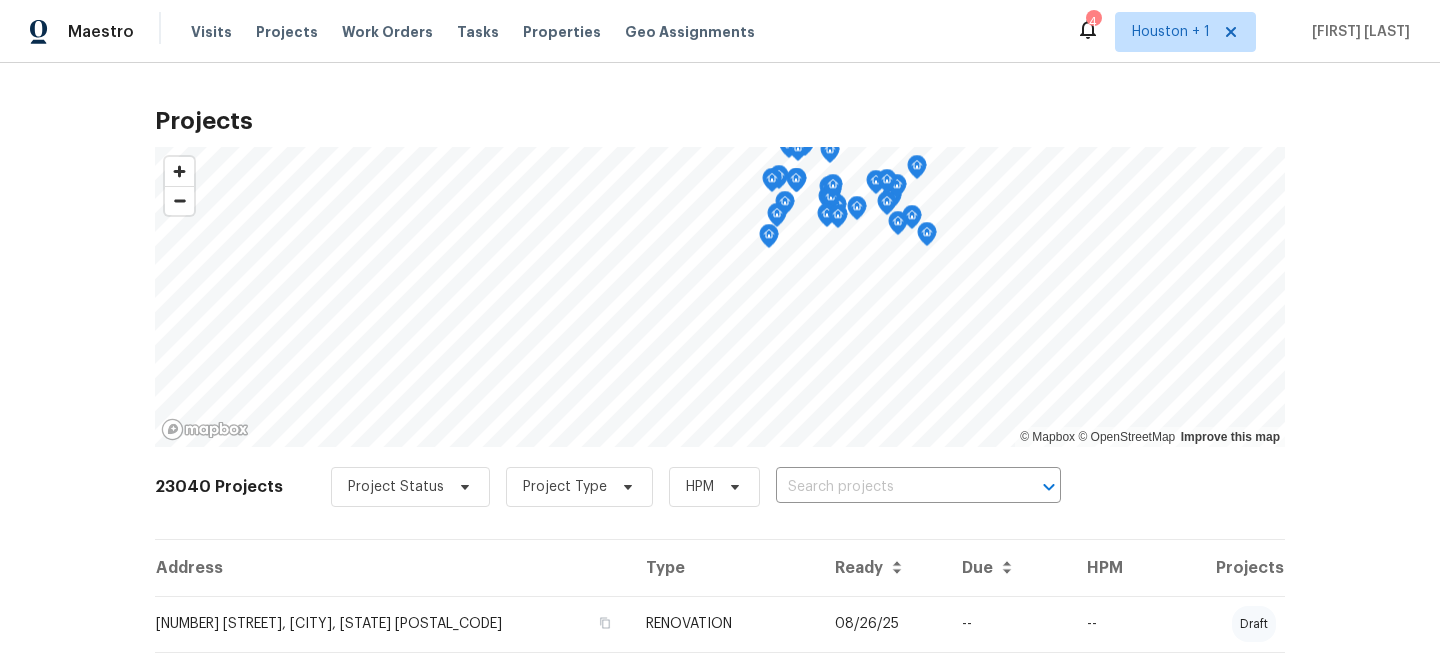 click at bounding box center [890, 487] 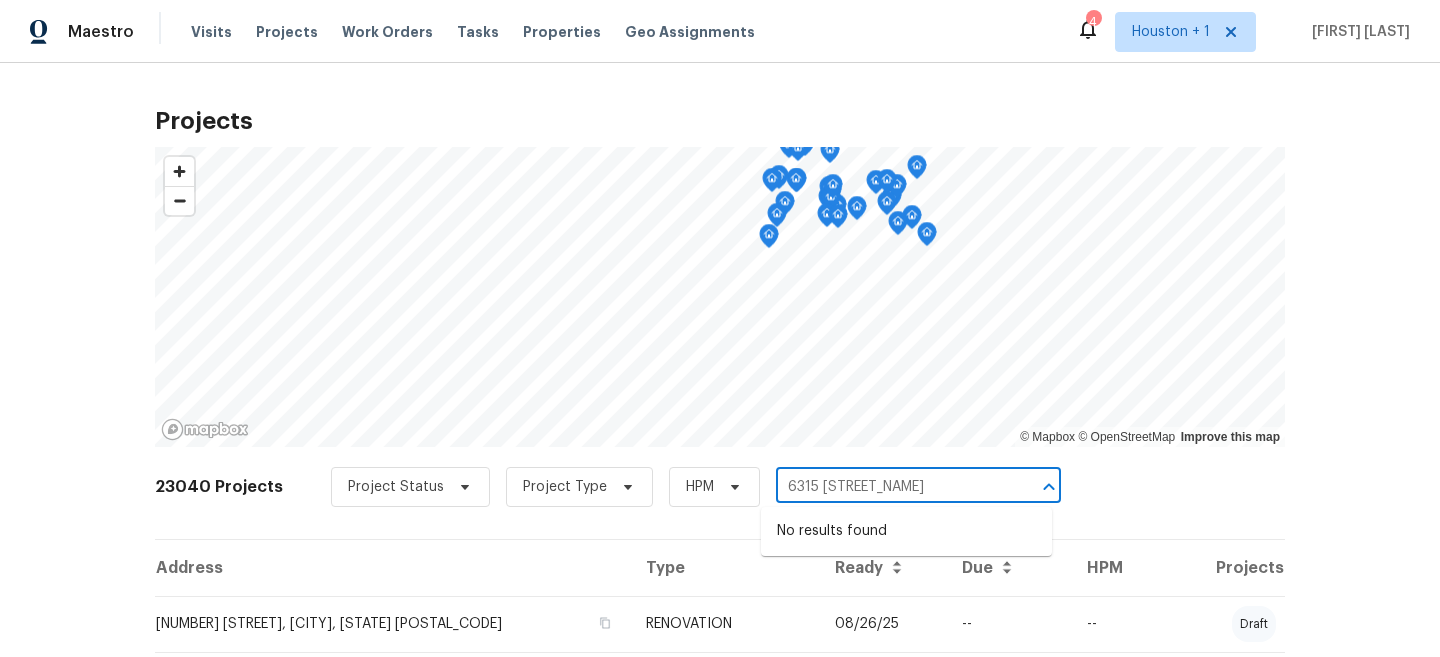 type on "[NUMBER] [STREET]" 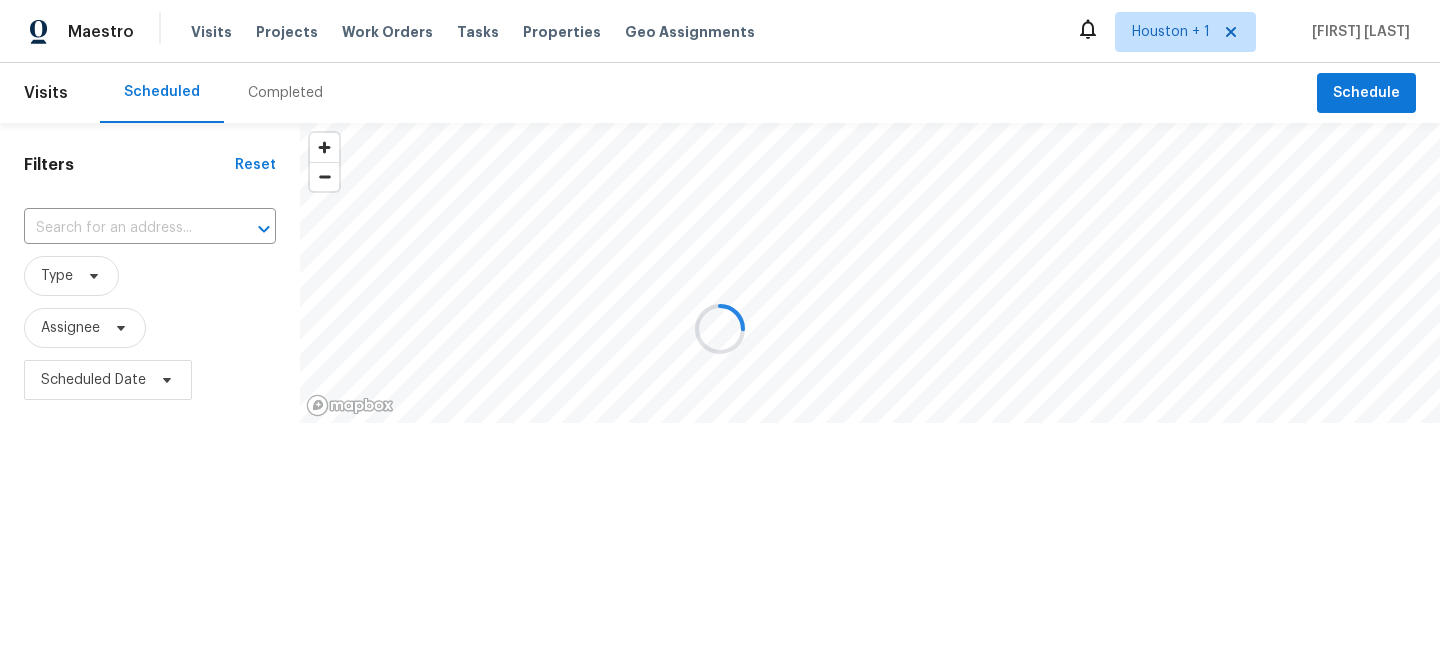 scroll, scrollTop: 0, scrollLeft: 0, axis: both 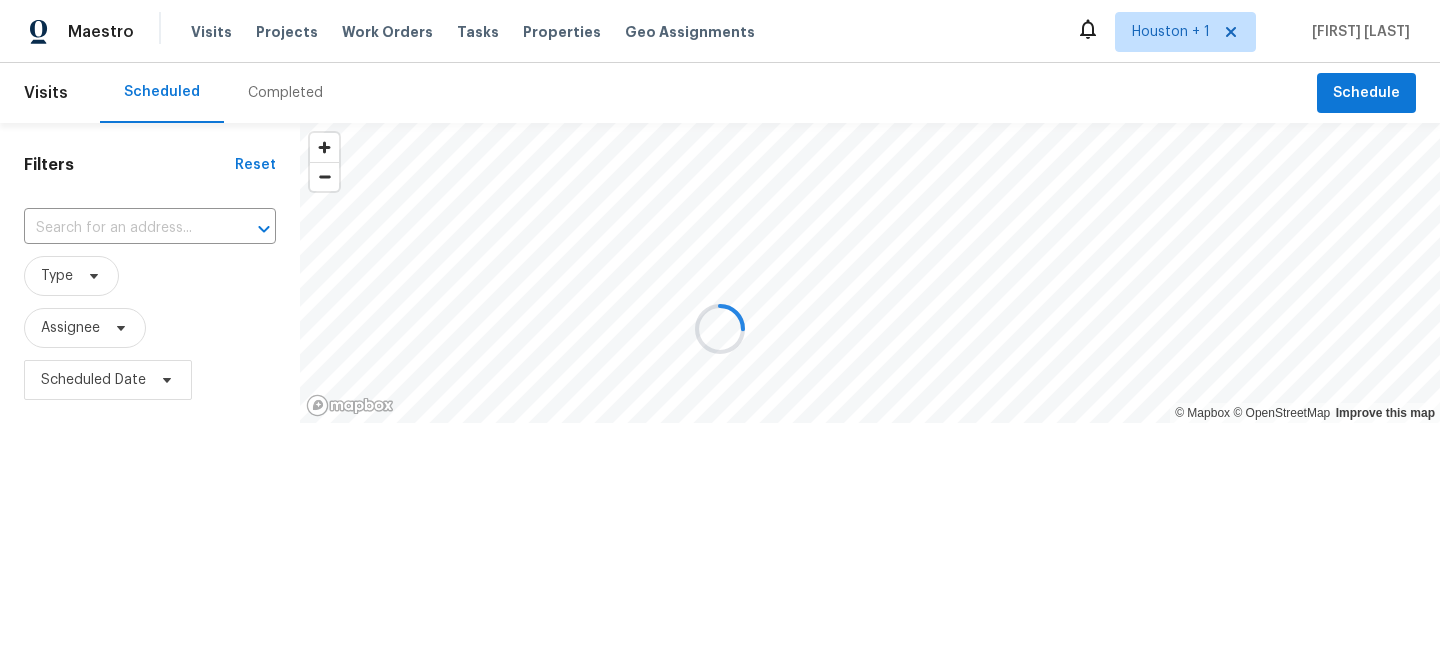 click at bounding box center (720, 328) 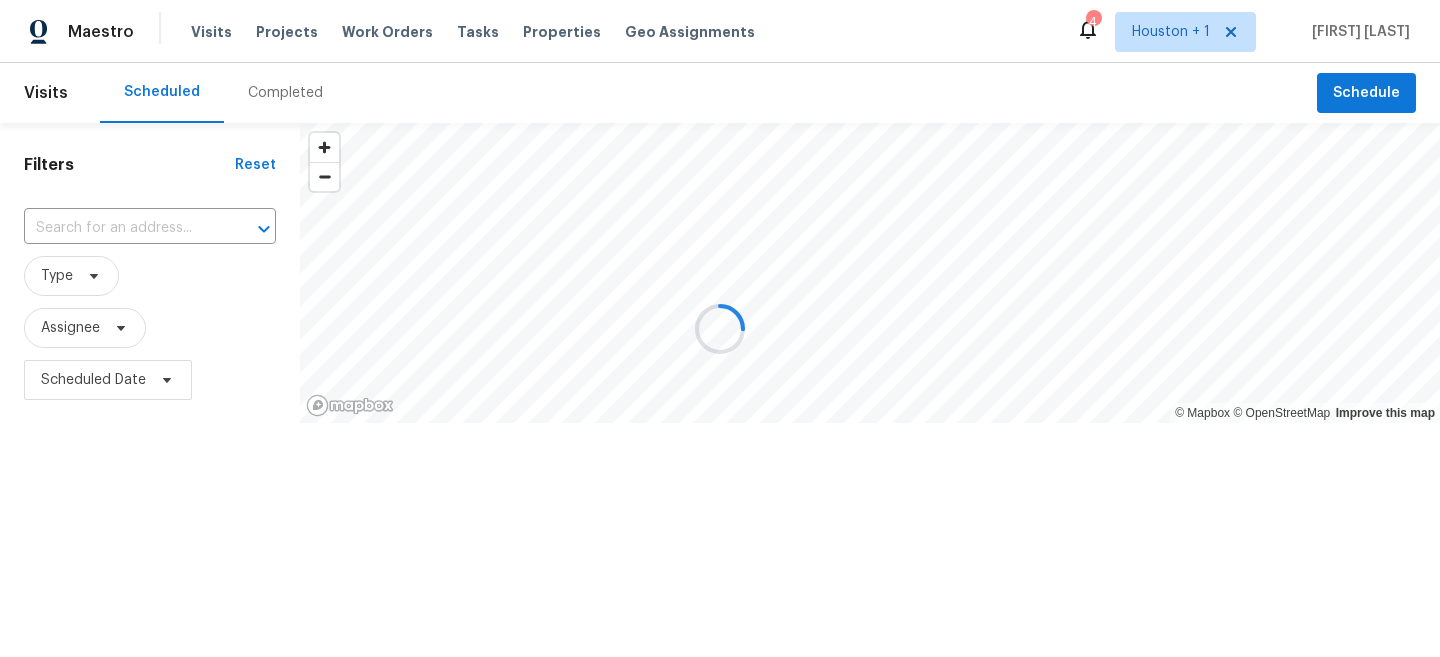 click at bounding box center (720, 328) 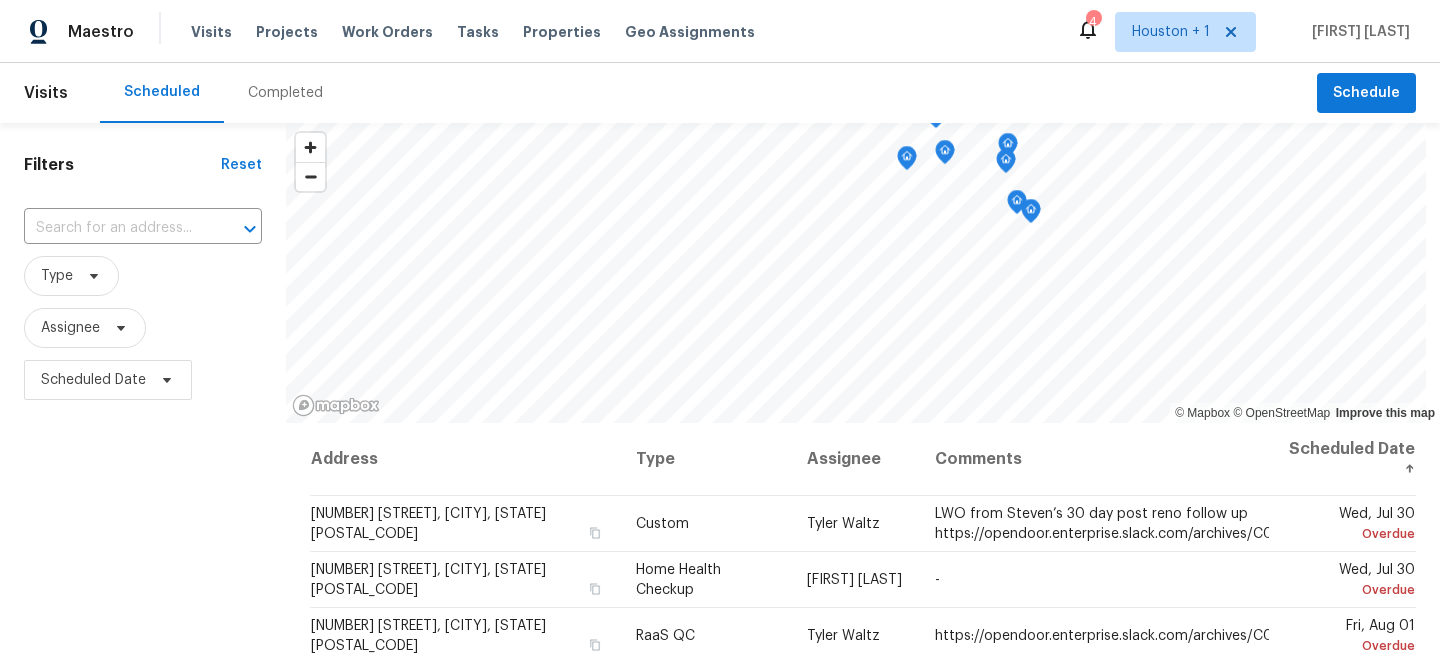 click on "Work Orders" at bounding box center (387, 32) 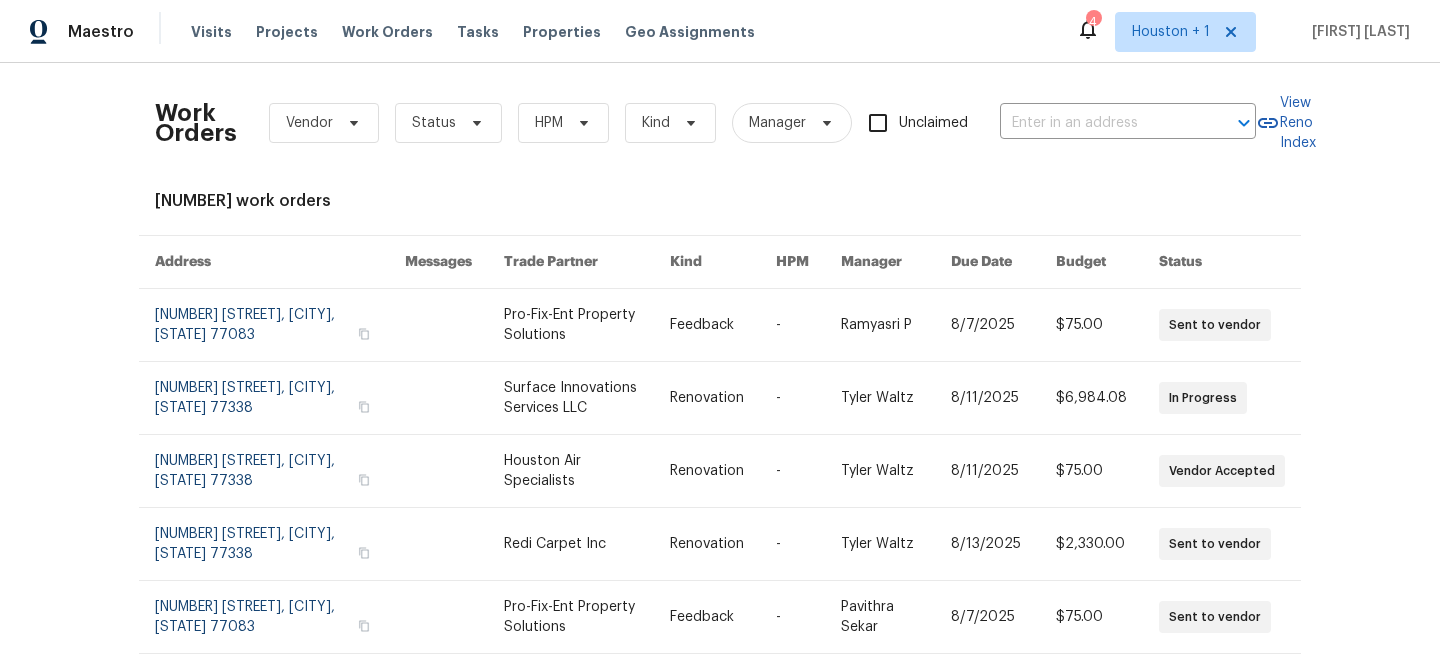 click on "Work Orders Vendor Status HPM Kind Manager Unclaimed ​" at bounding box center [705, 123] 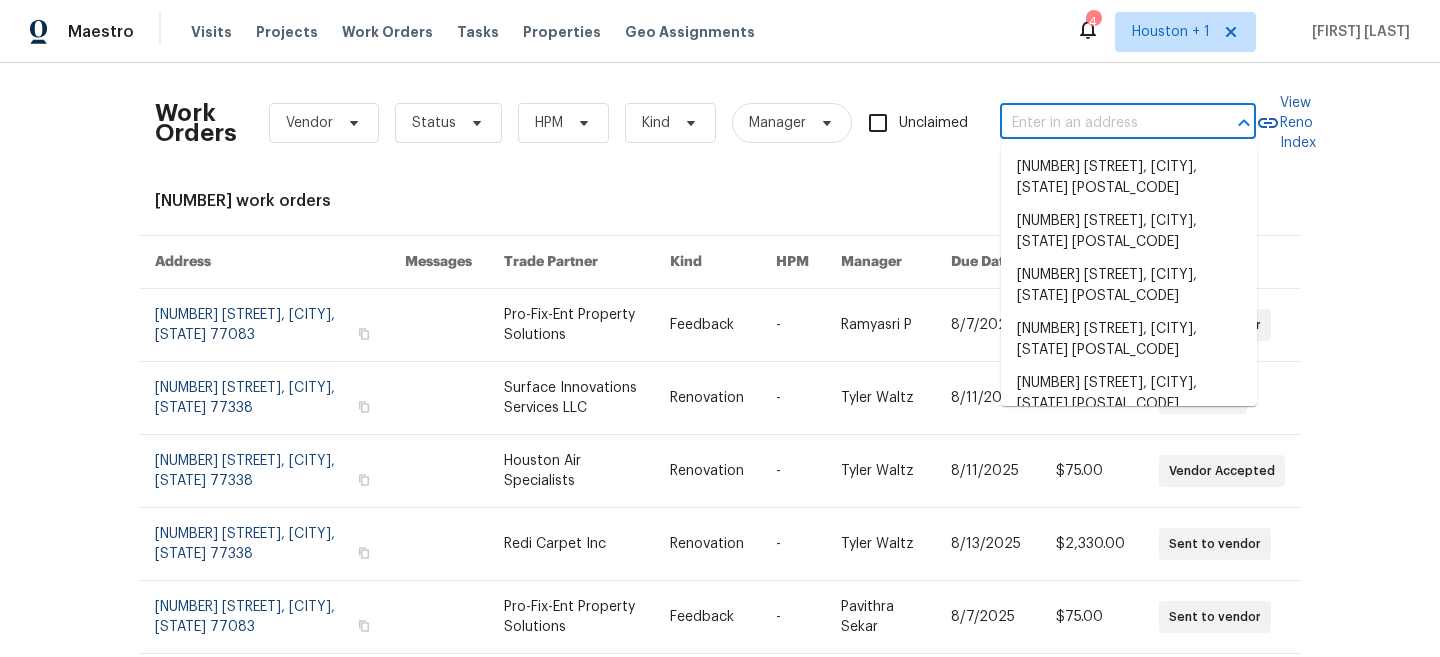 click at bounding box center (1100, 123) 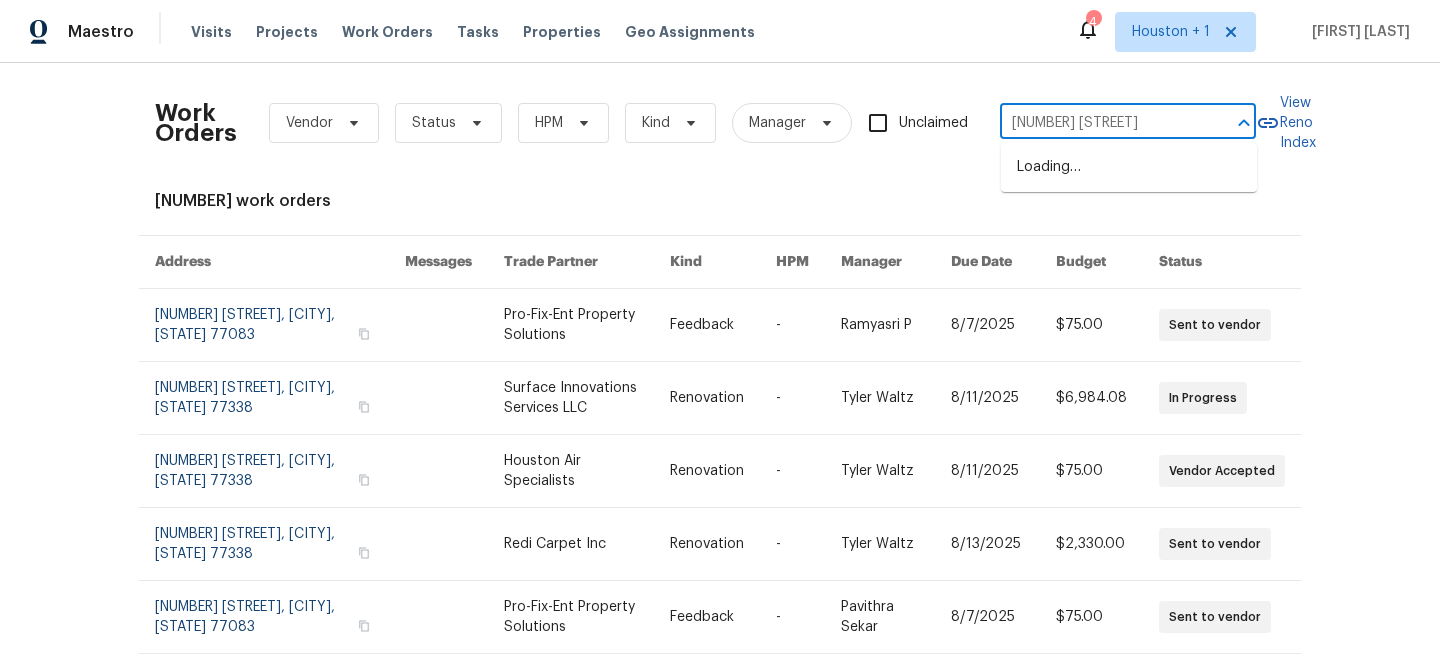 type on "[NUMBER] [STREET]" 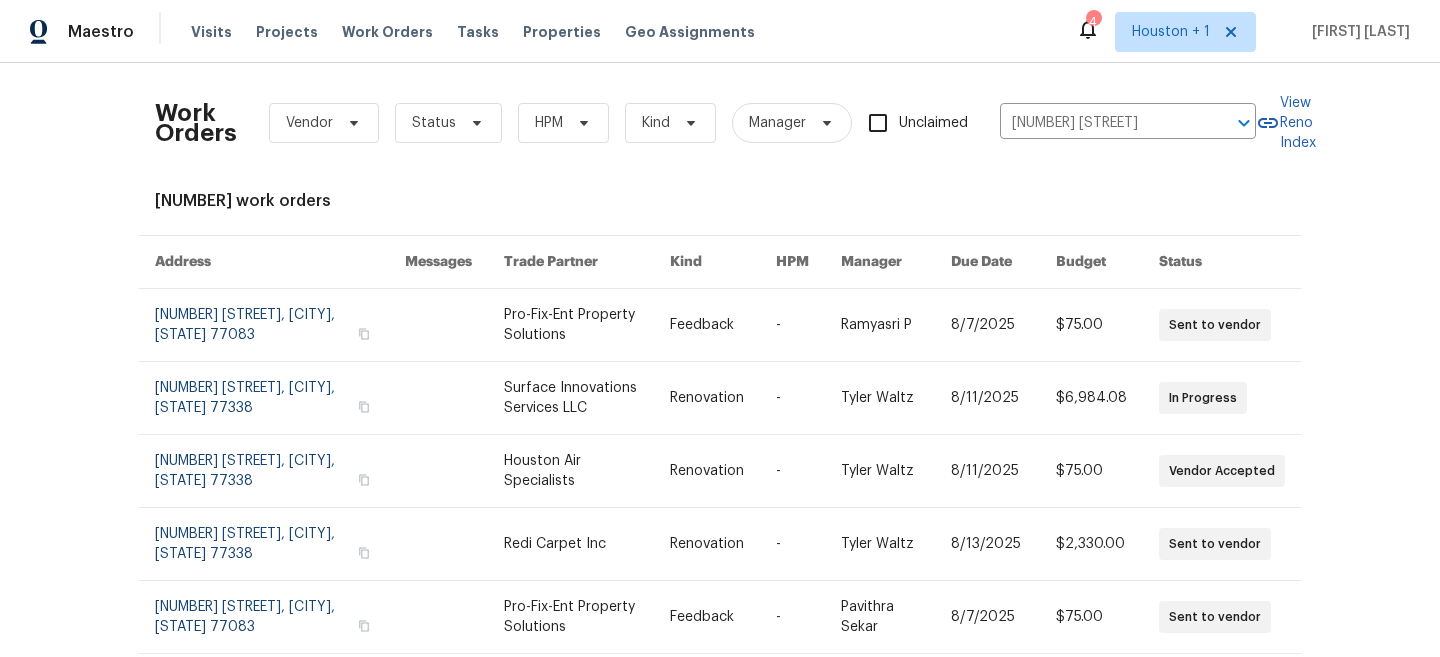 type 